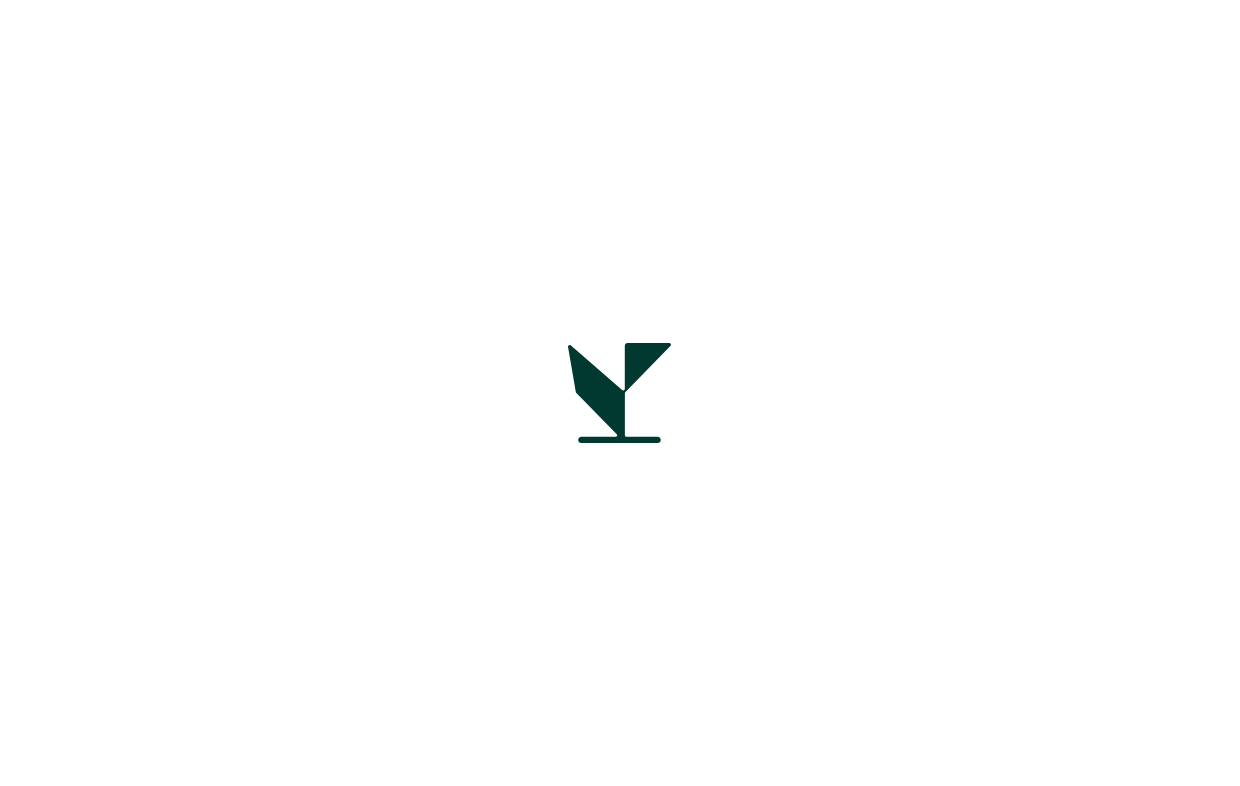 scroll, scrollTop: 0, scrollLeft: 0, axis: both 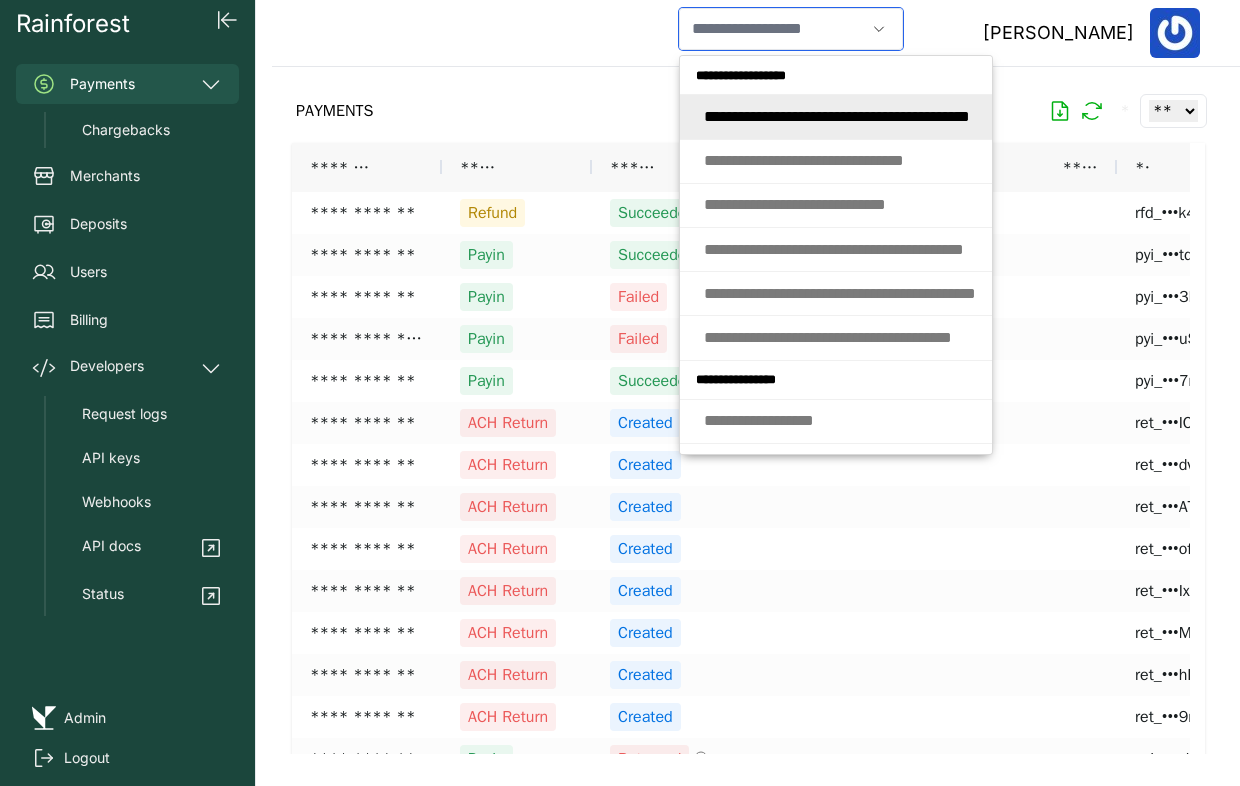 click at bounding box center [772, 29] 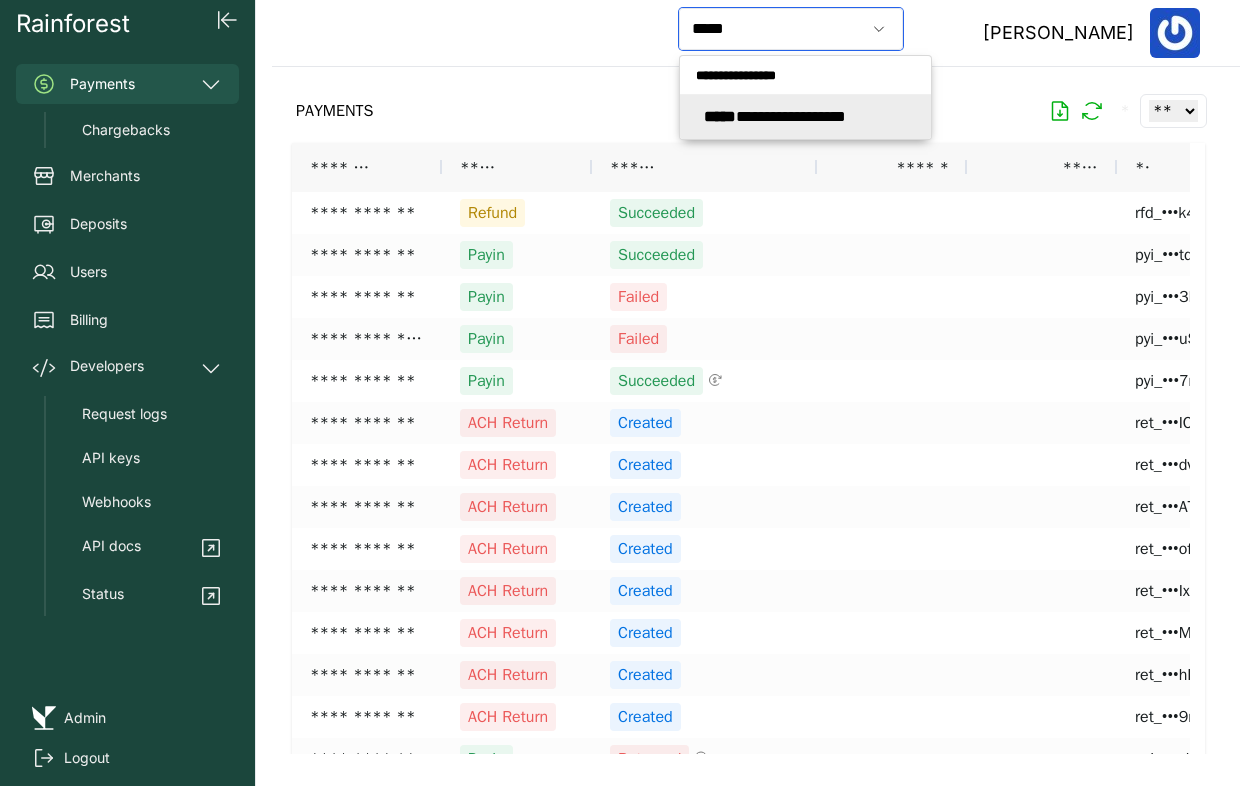 click on "**********" at bounding box center (775, 116) 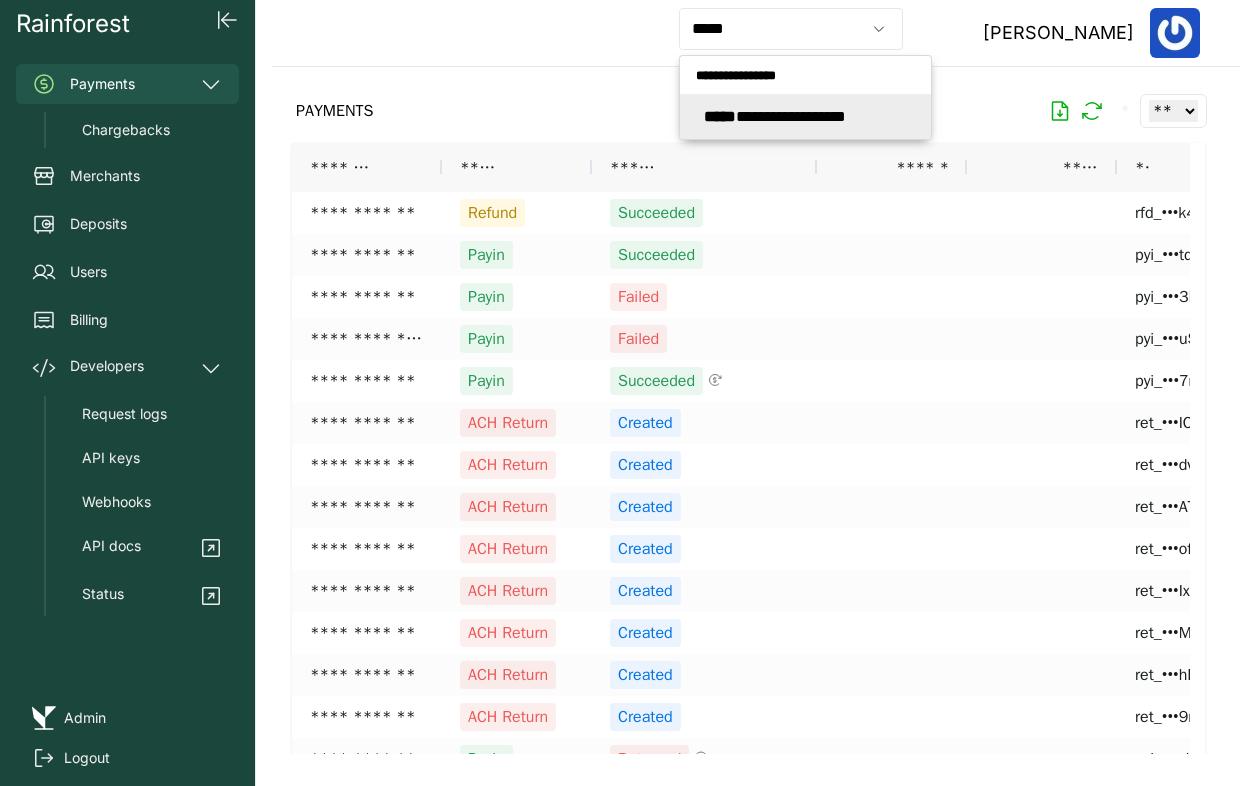 type on "**********" 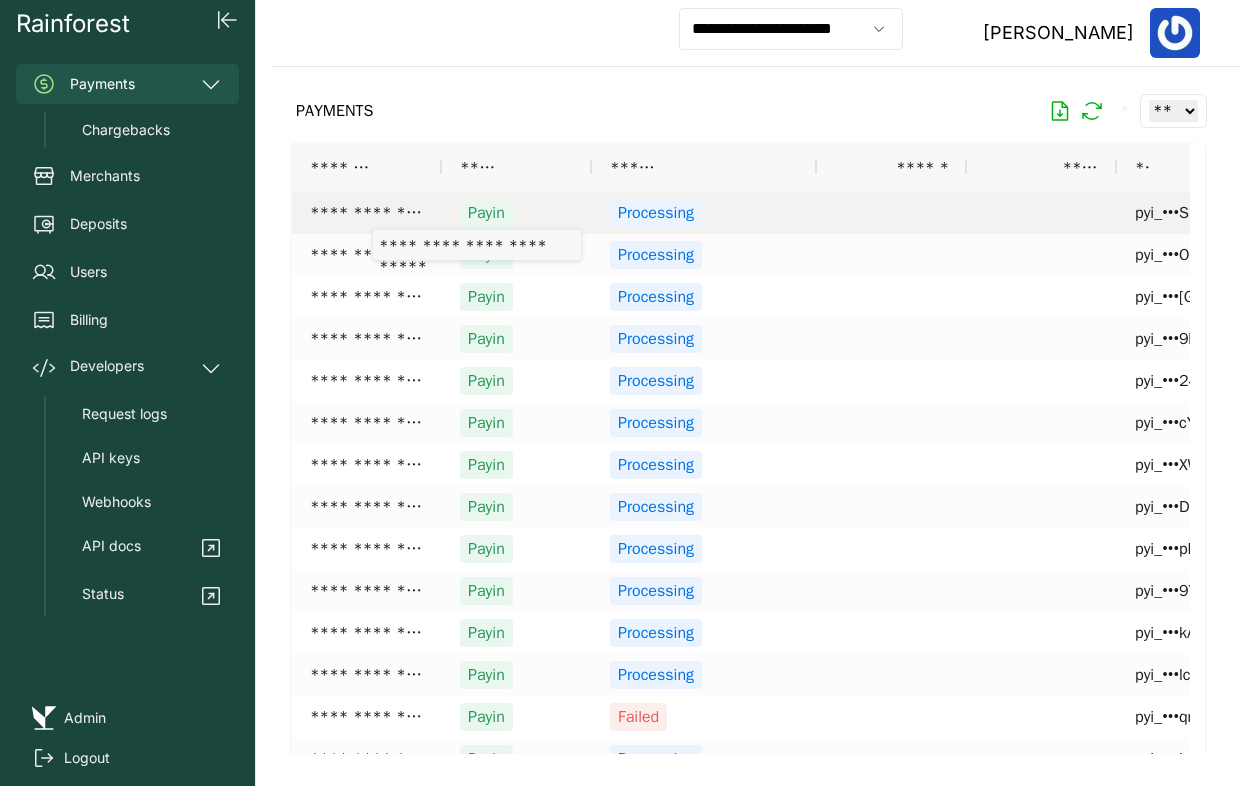 click on "**********" at bounding box center [367, 213] 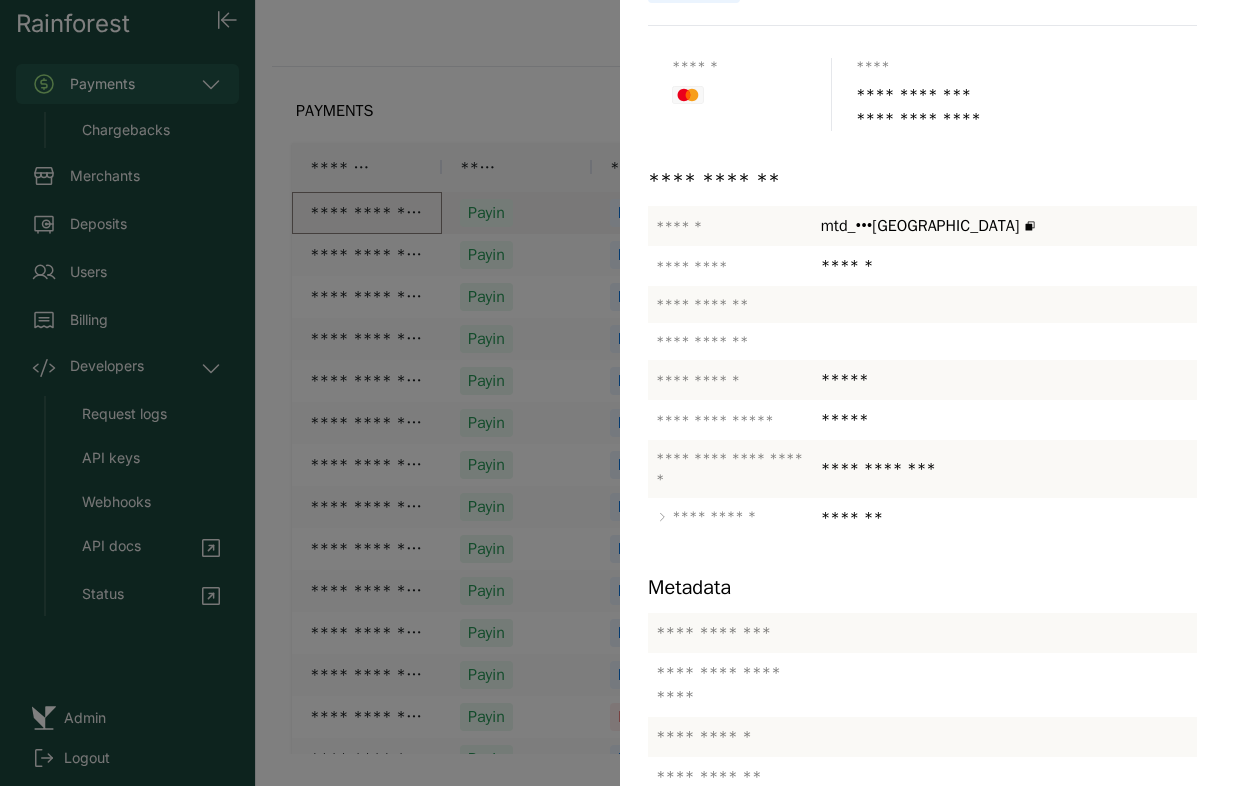 scroll, scrollTop: 0, scrollLeft: 0, axis: both 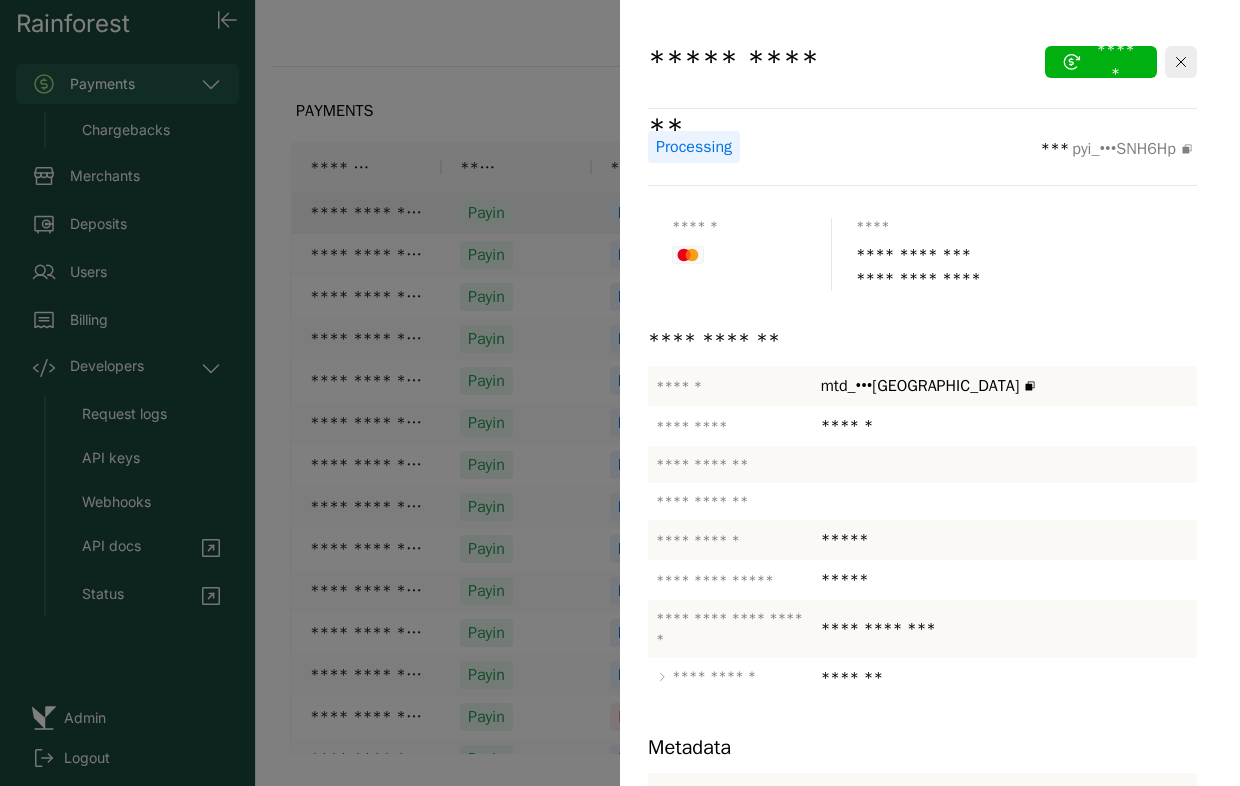 click at bounding box center [620, 393] 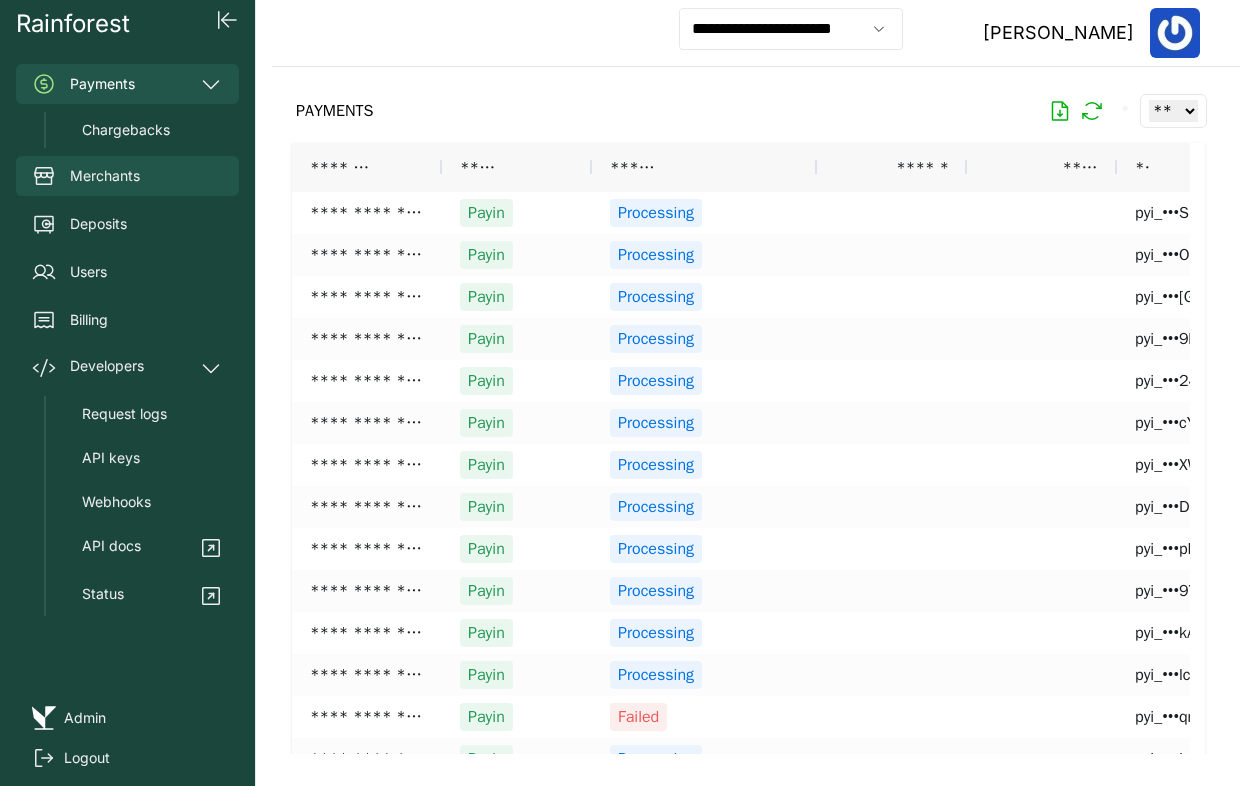 click on "Merchants" at bounding box center [105, 176] 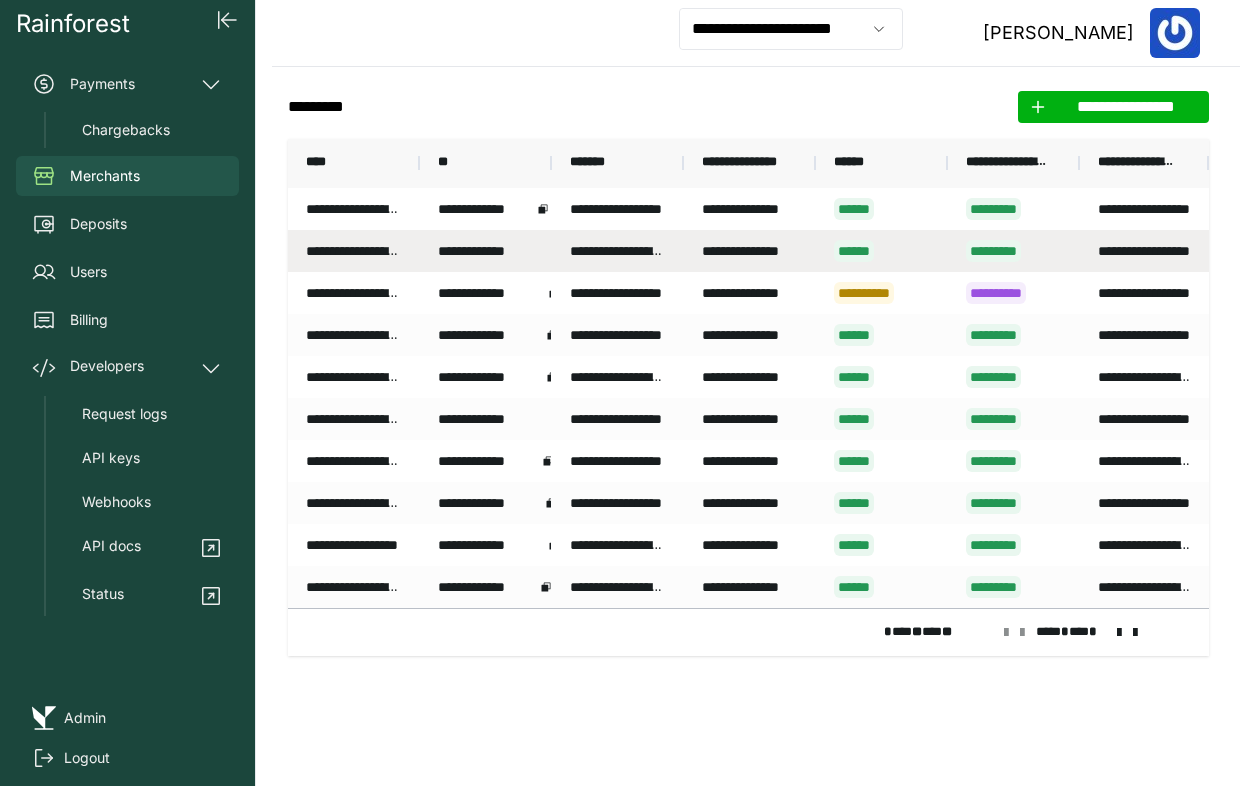 click on "**********" at bounding box center (750, 251) 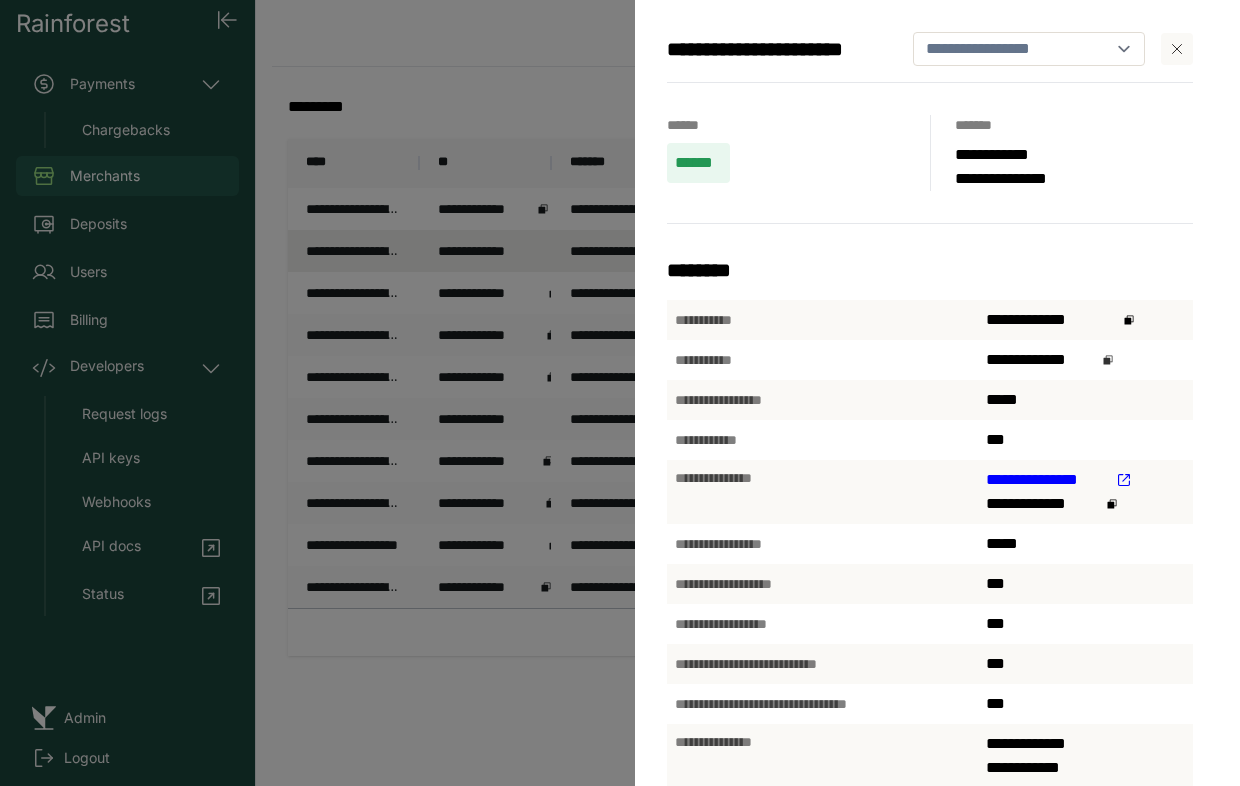 click 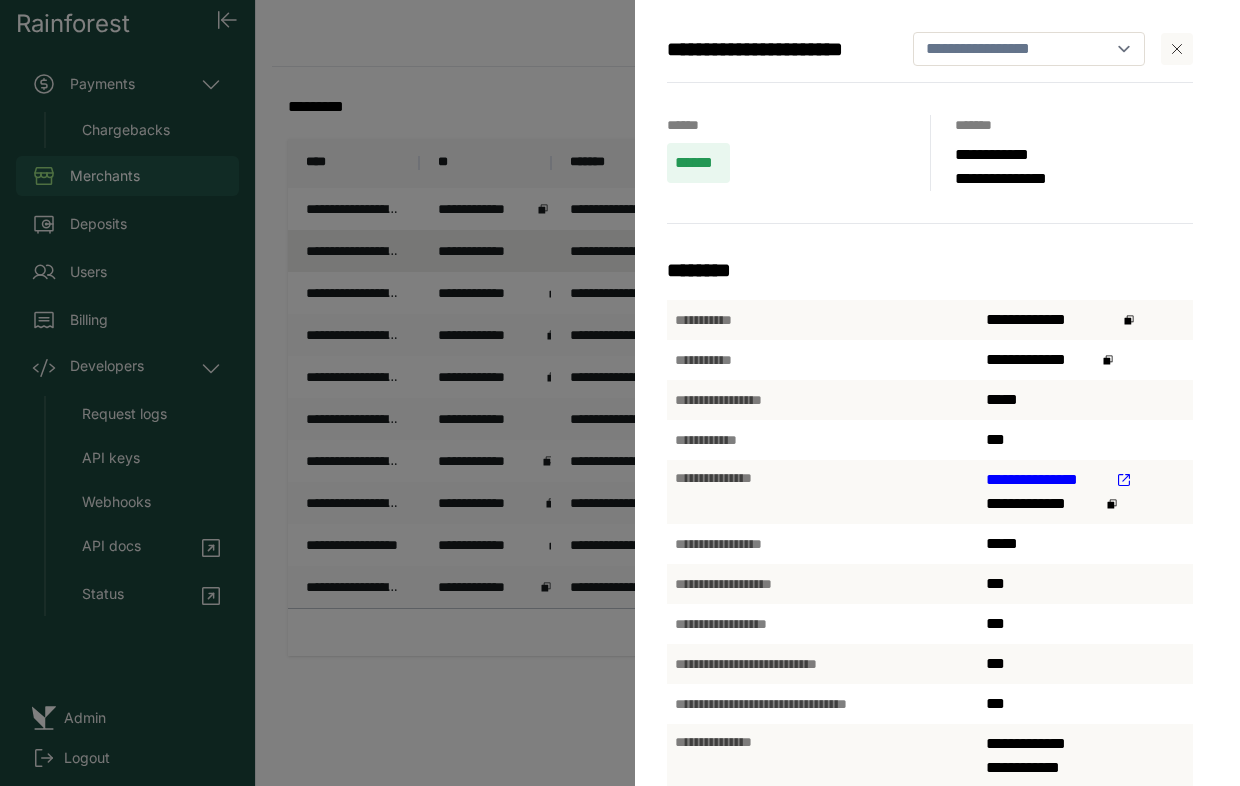click on "**********" at bounding box center [620, 393] 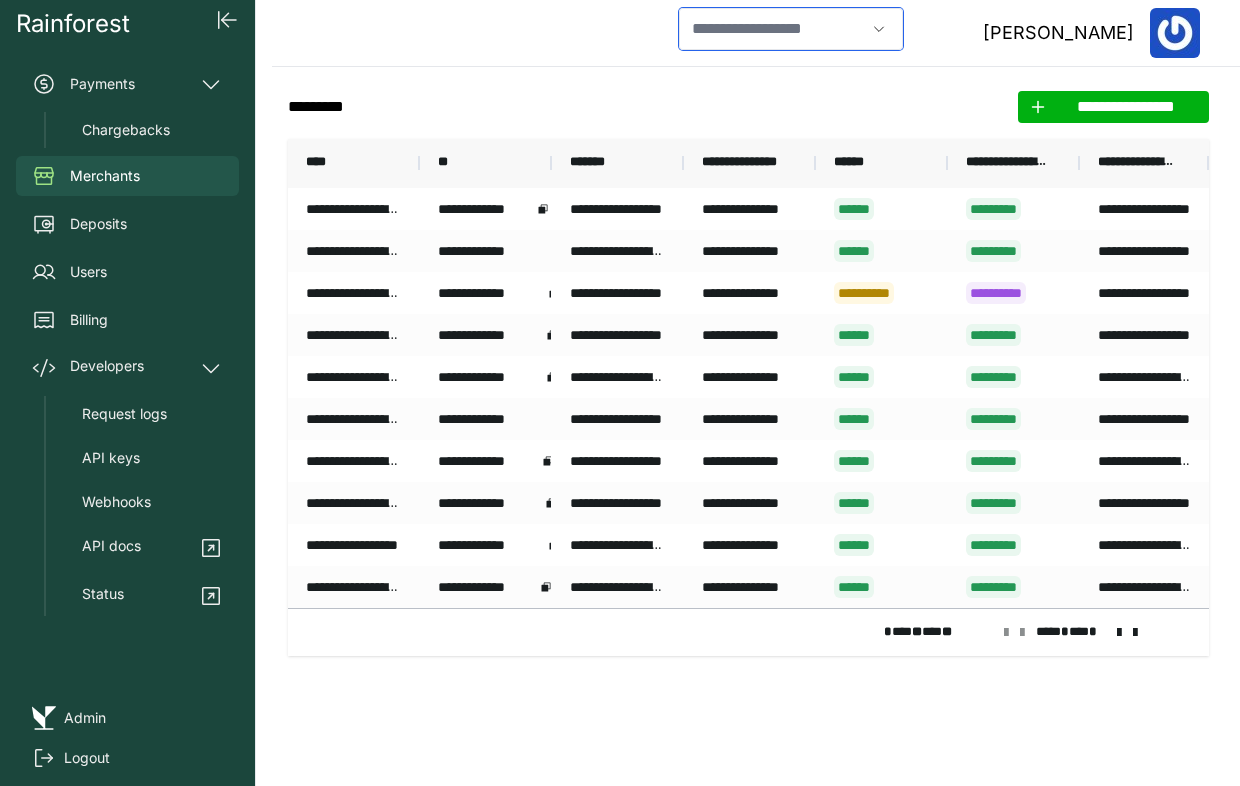 click at bounding box center (772, 29) 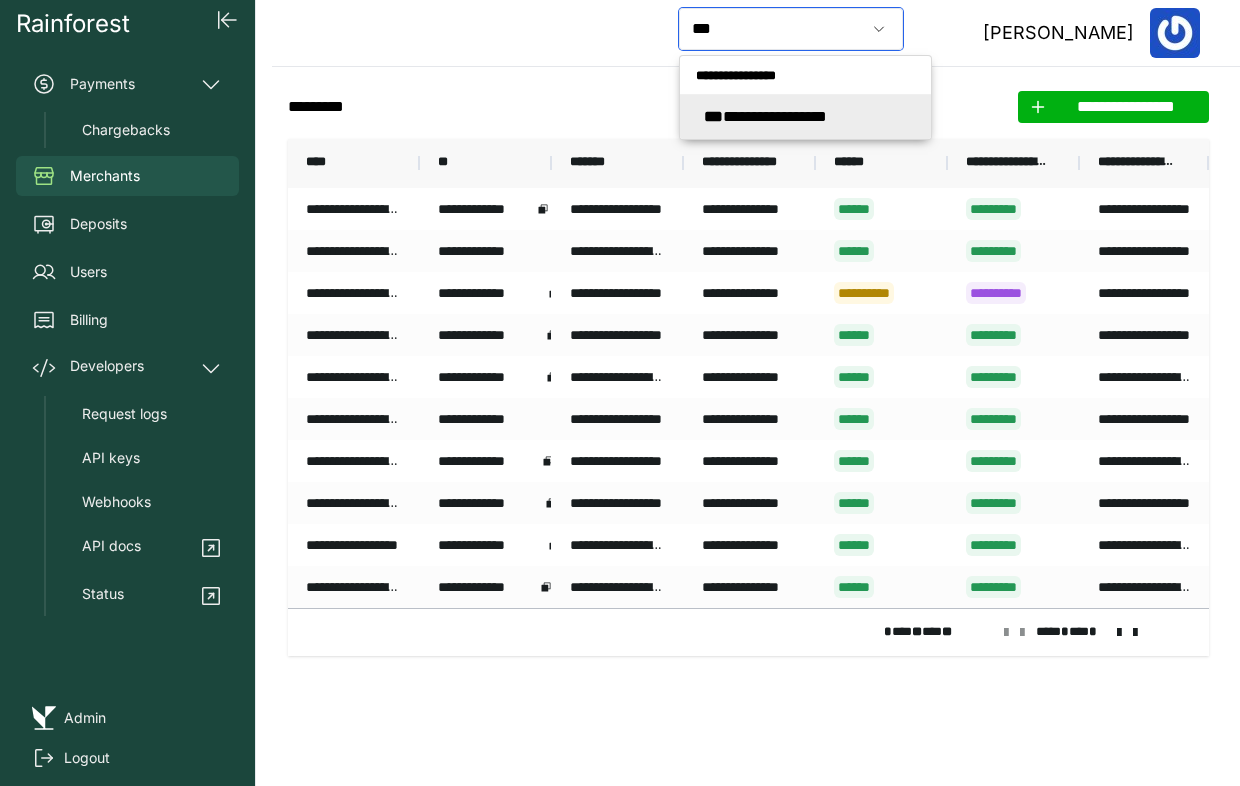 click on "**********" at bounding box center [765, 116] 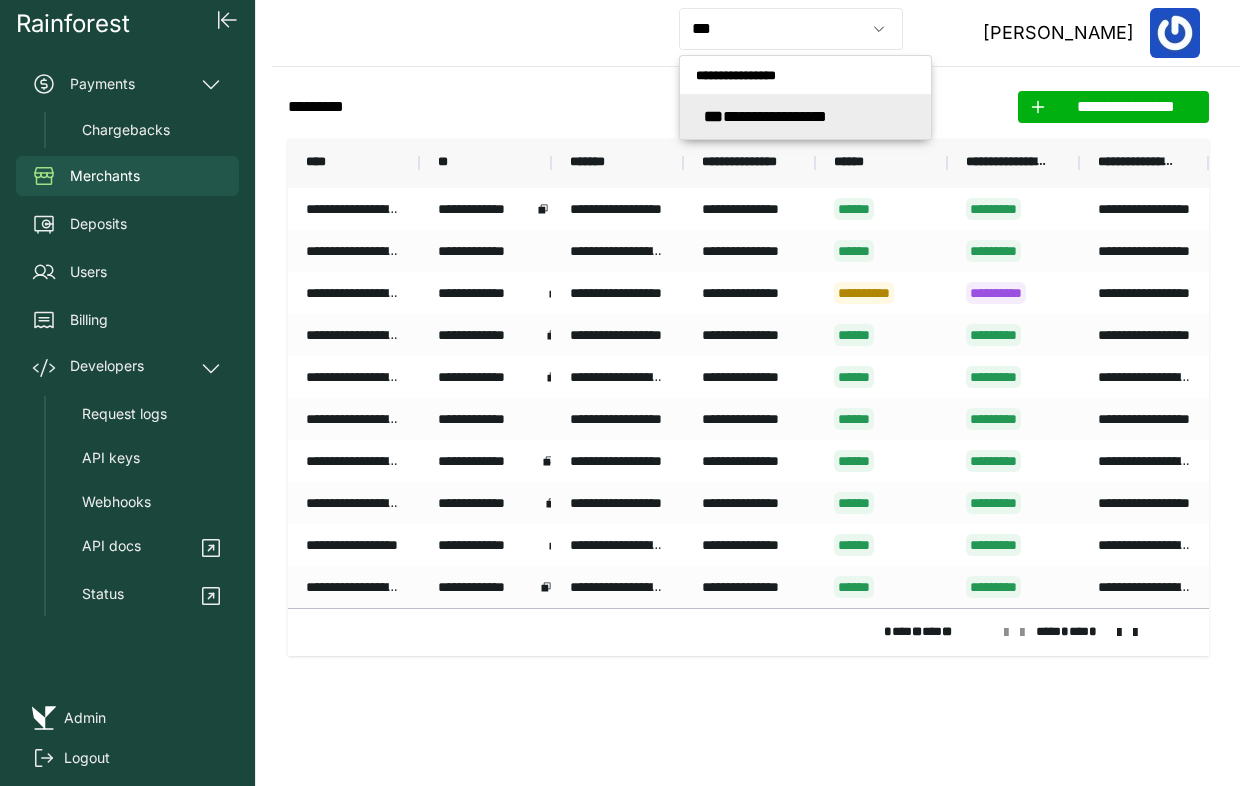 type on "**********" 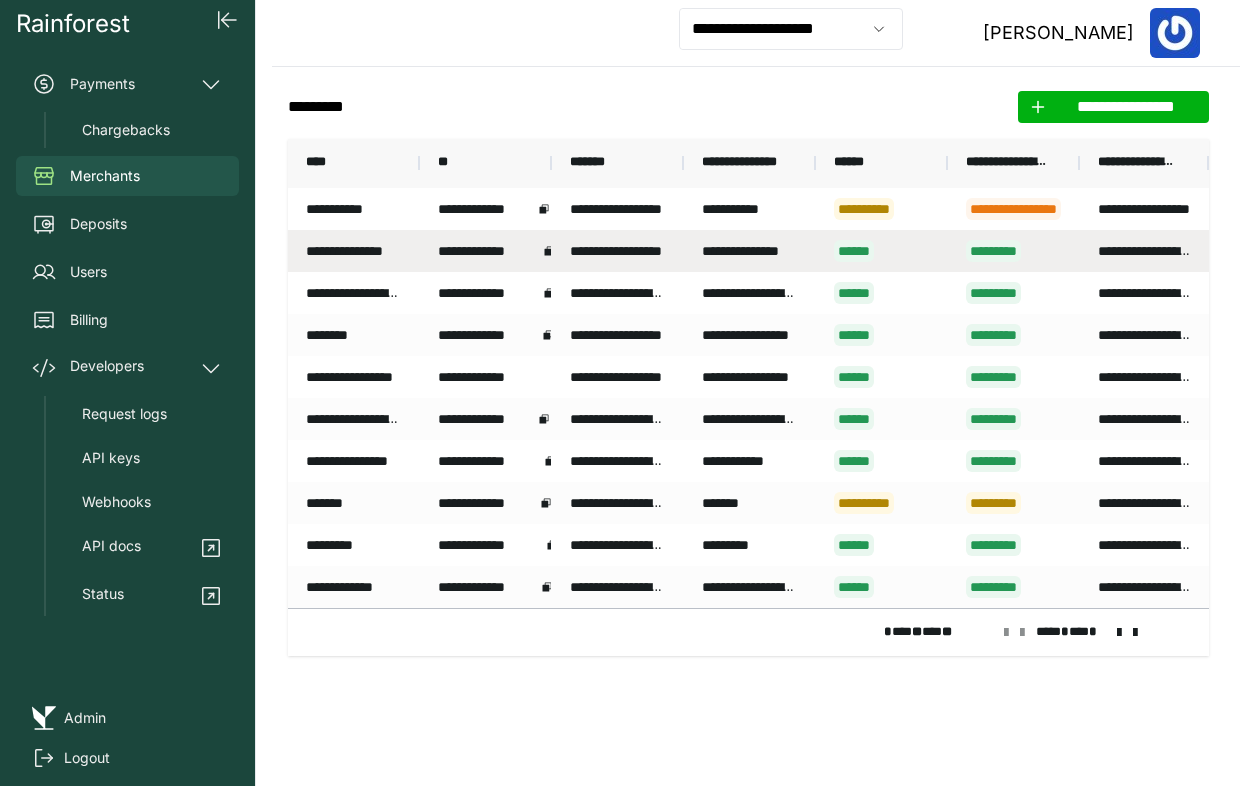 click on "**********" at bounding box center [488, 251] 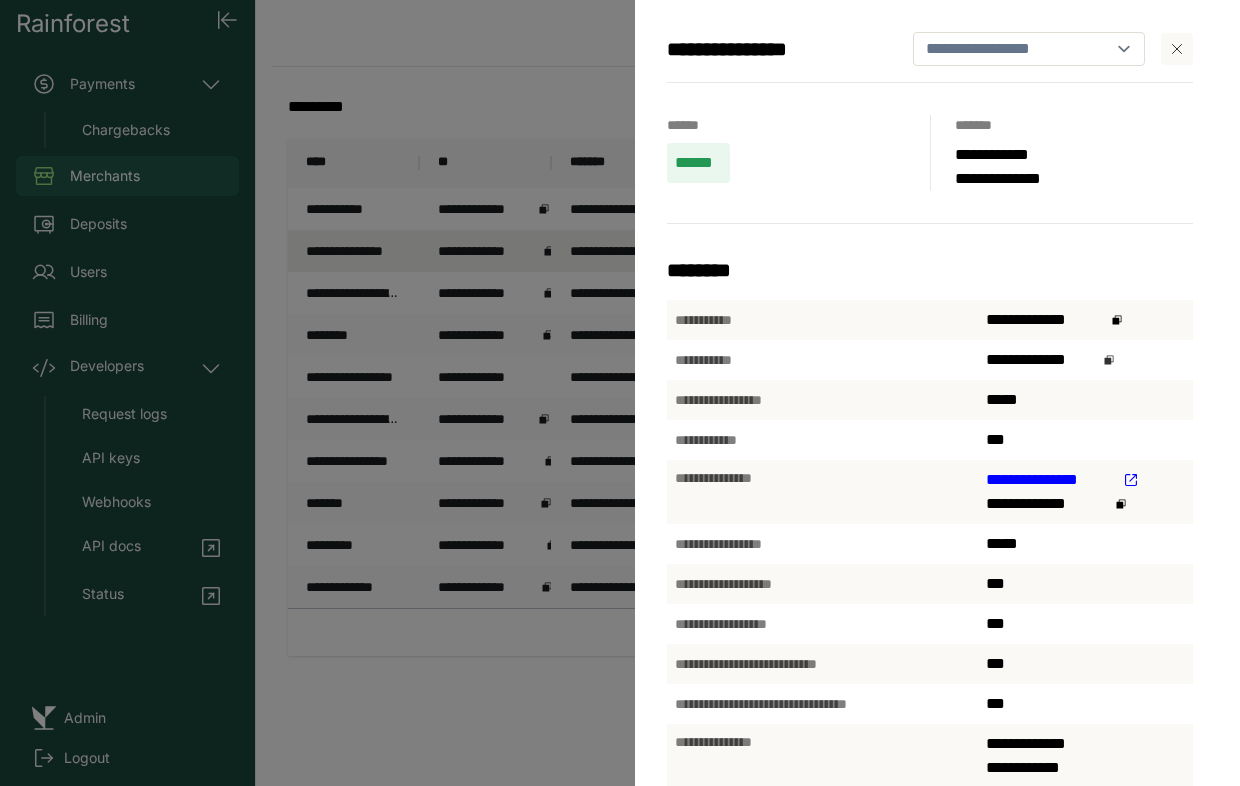 click 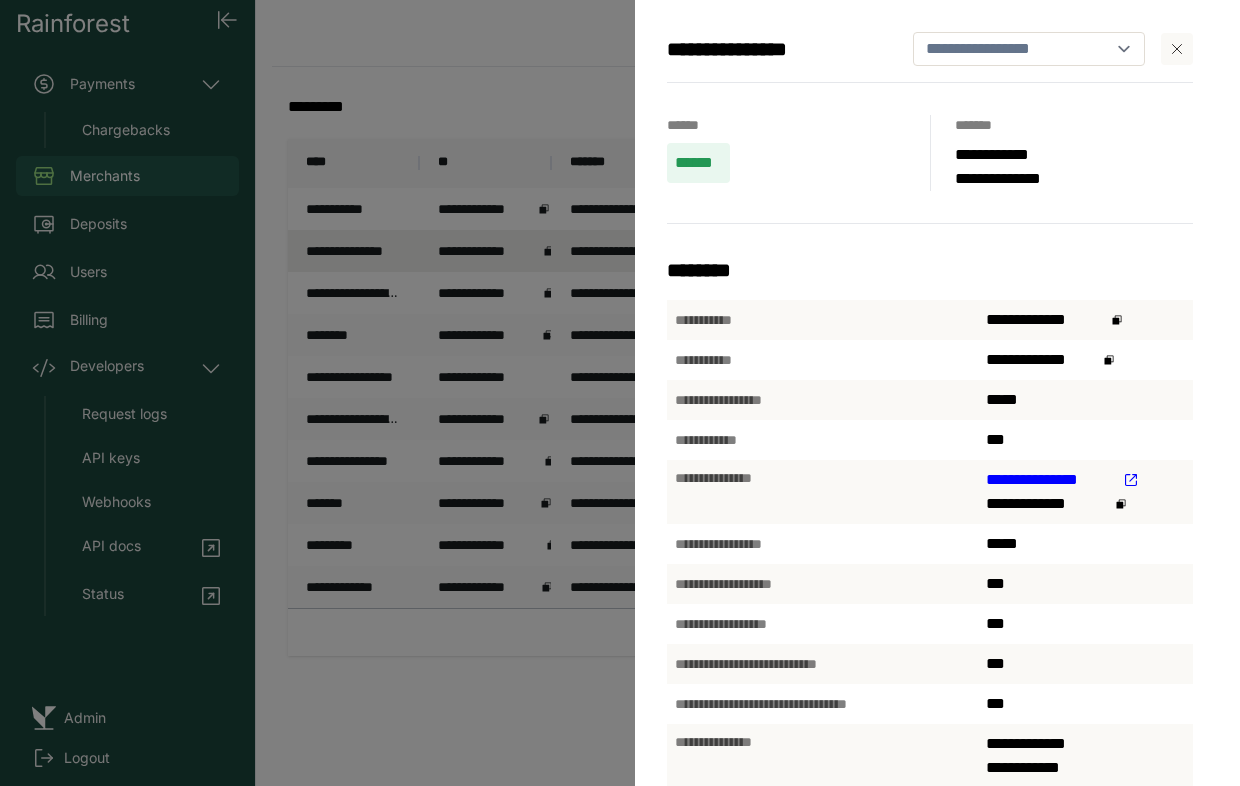 click on "**********" at bounding box center (620, 393) 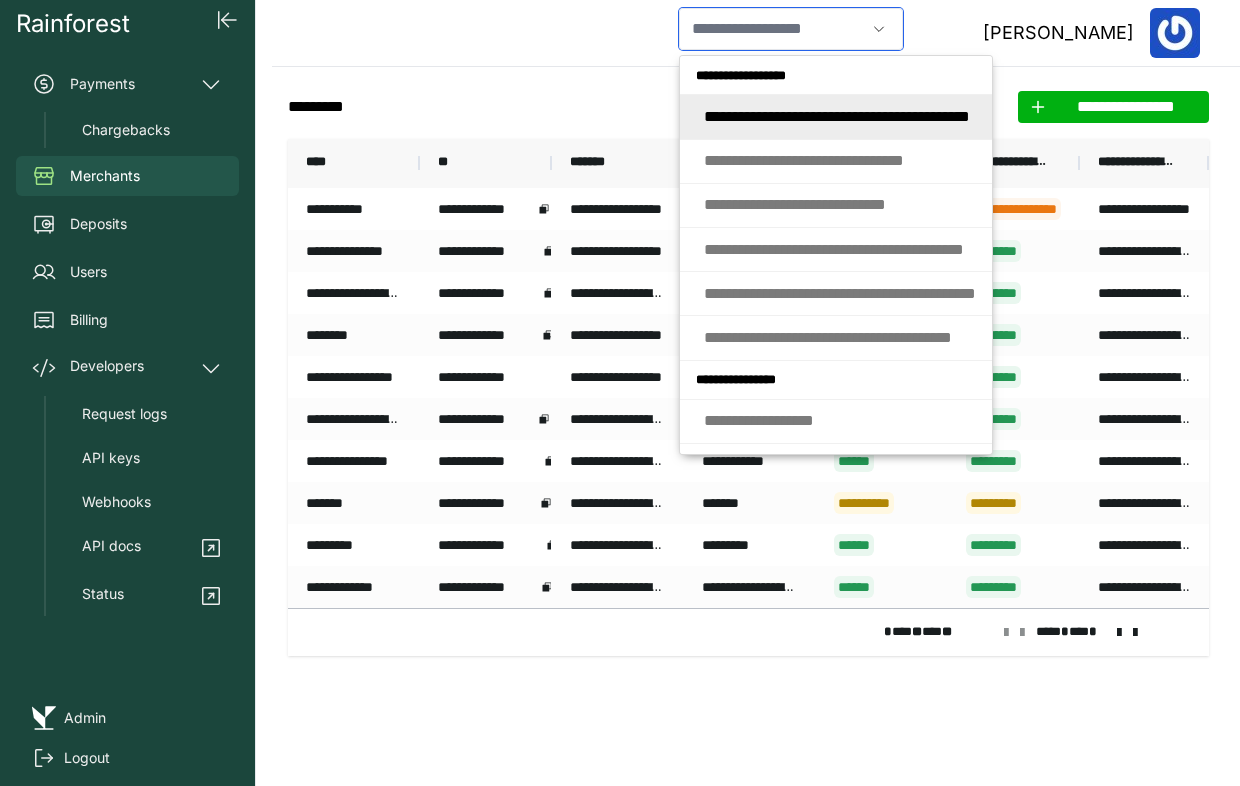click at bounding box center [772, 29] 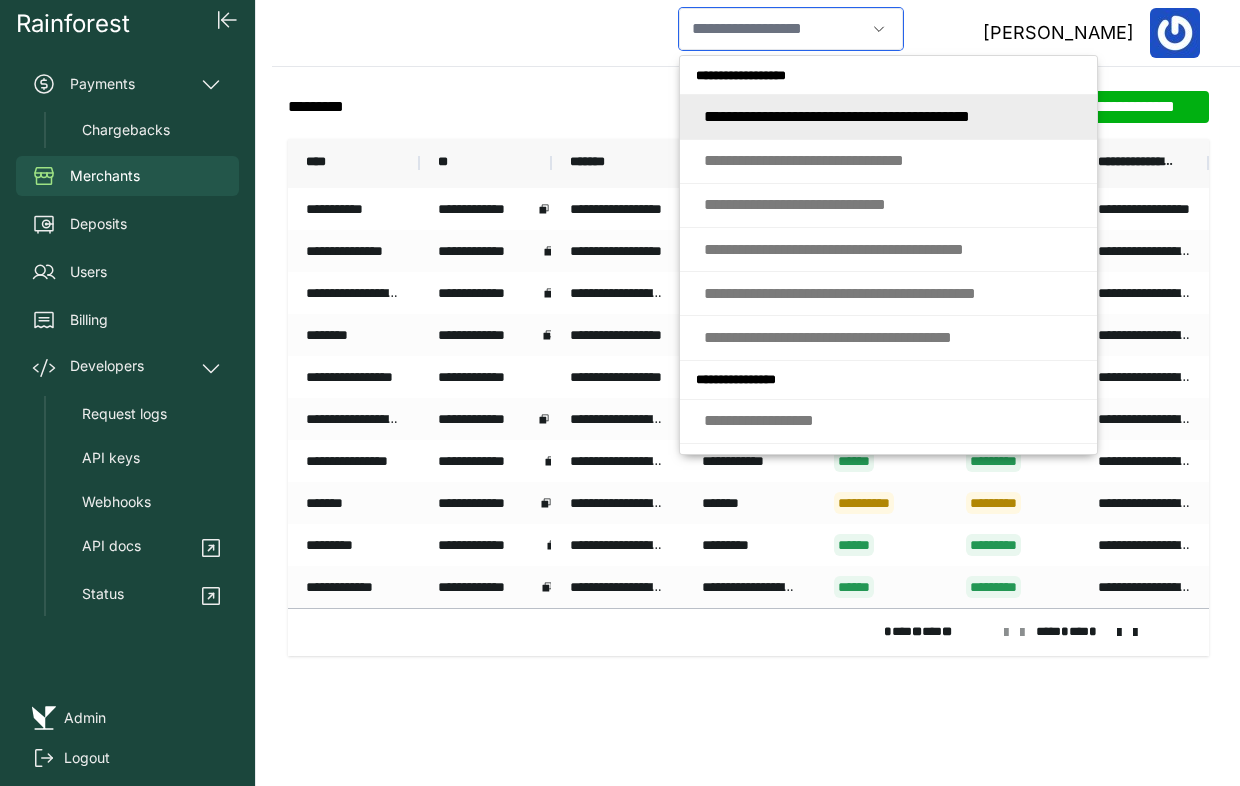 click at bounding box center [772, 29] 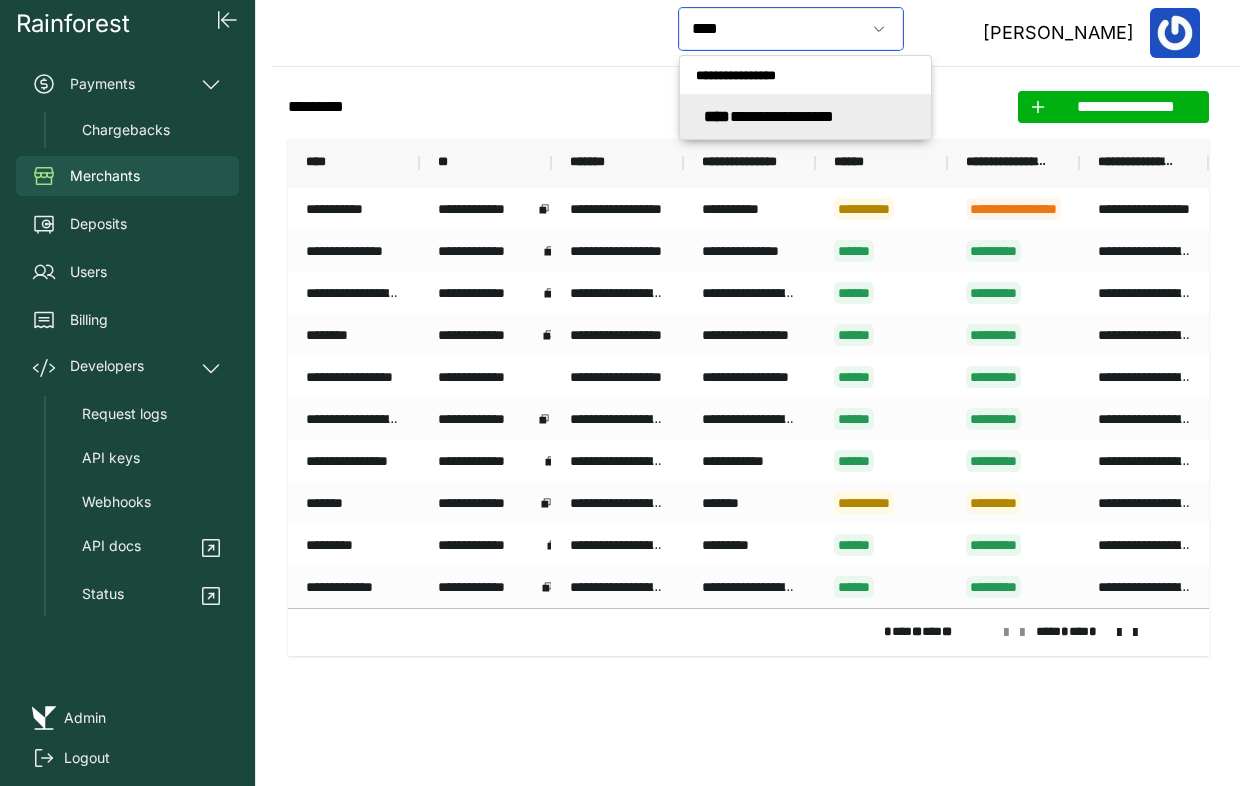 click on "**********" at bounding box center [769, 116] 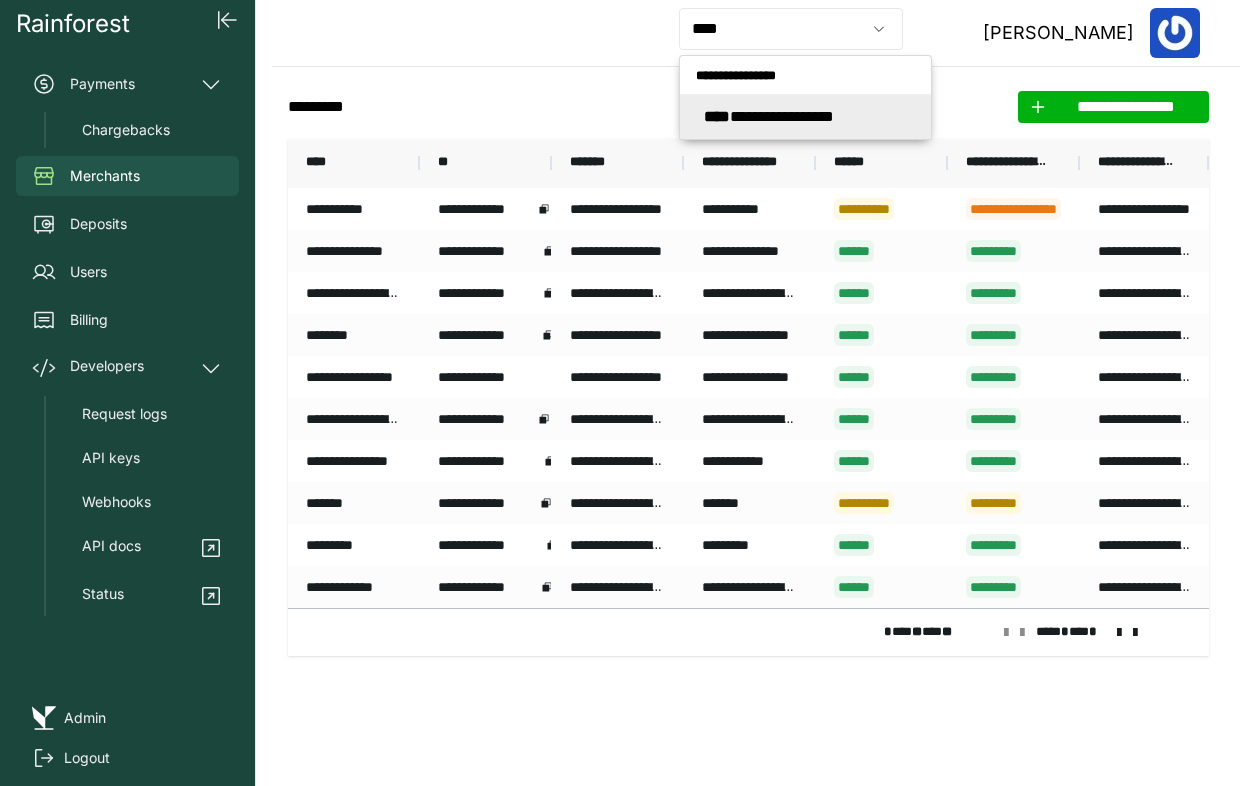 type on "**********" 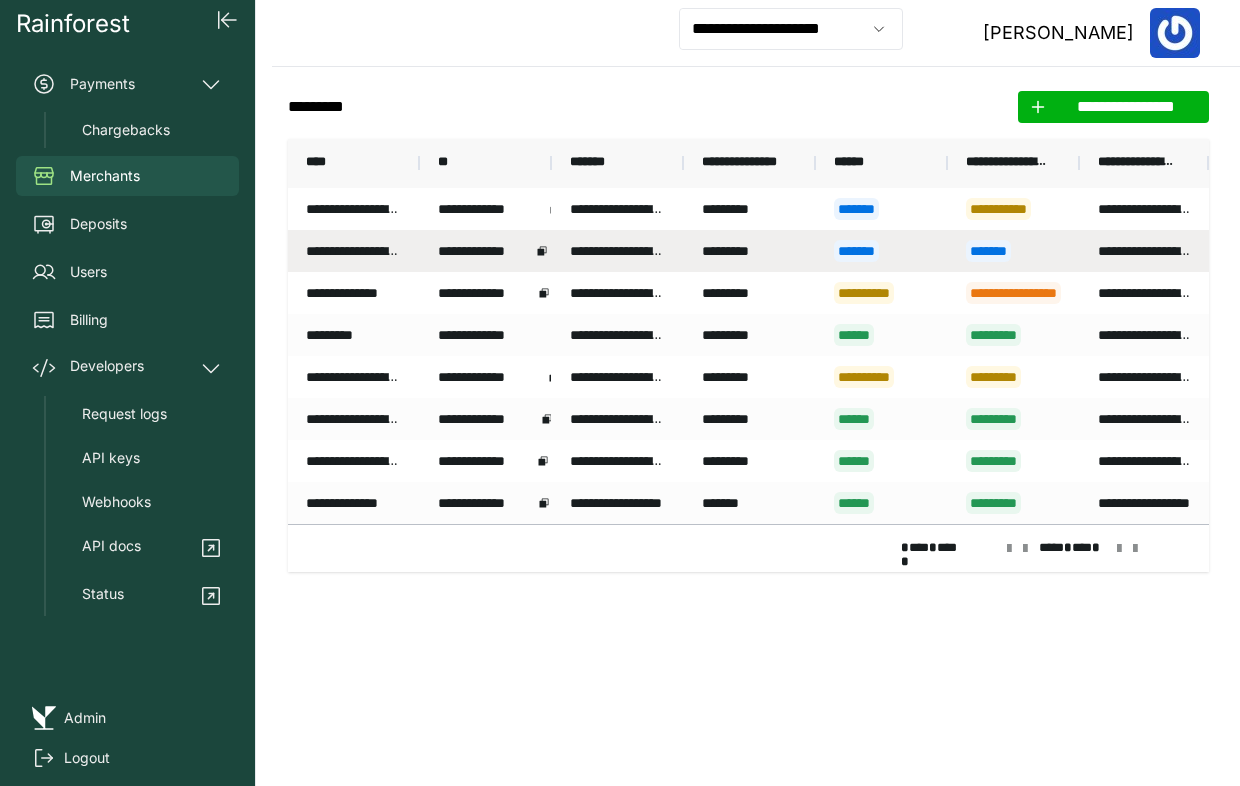 click on "**********" at bounding box center [618, 251] 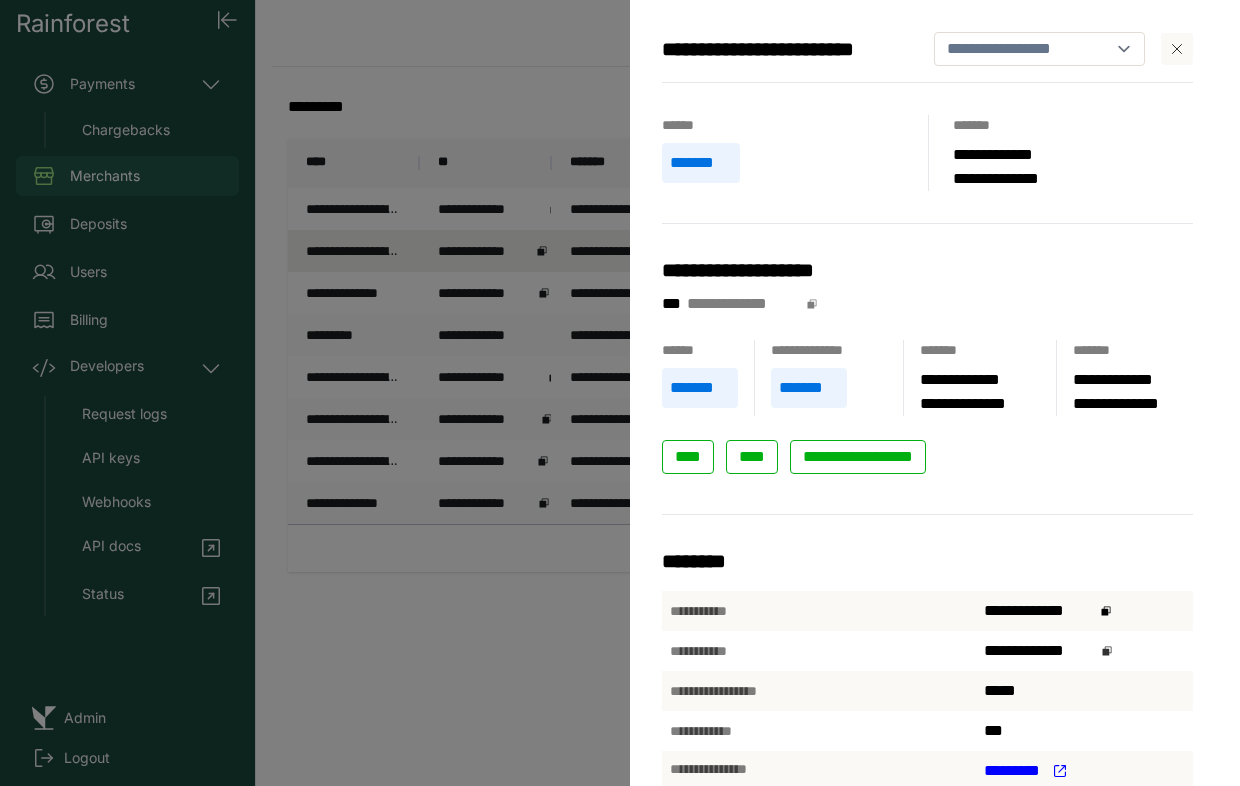 click 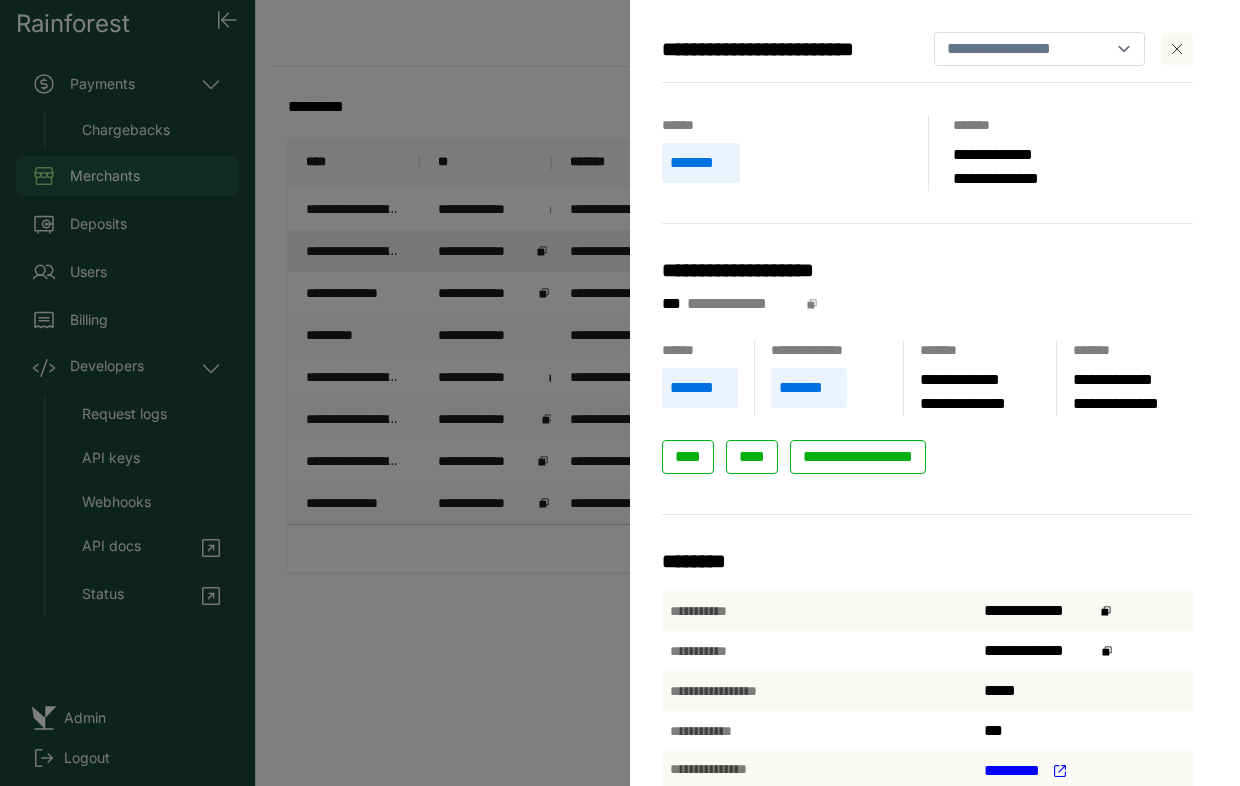 click on "**********" at bounding box center (620, 393) 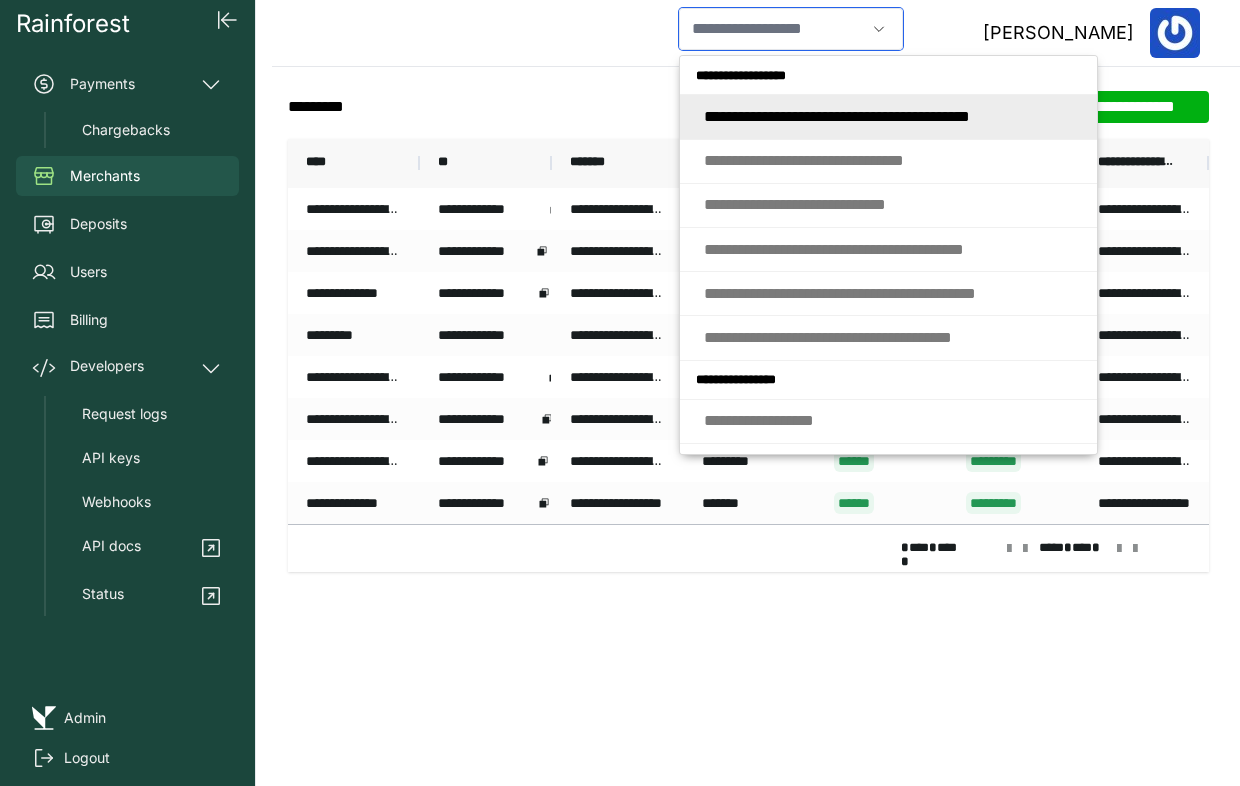 click at bounding box center [772, 29] 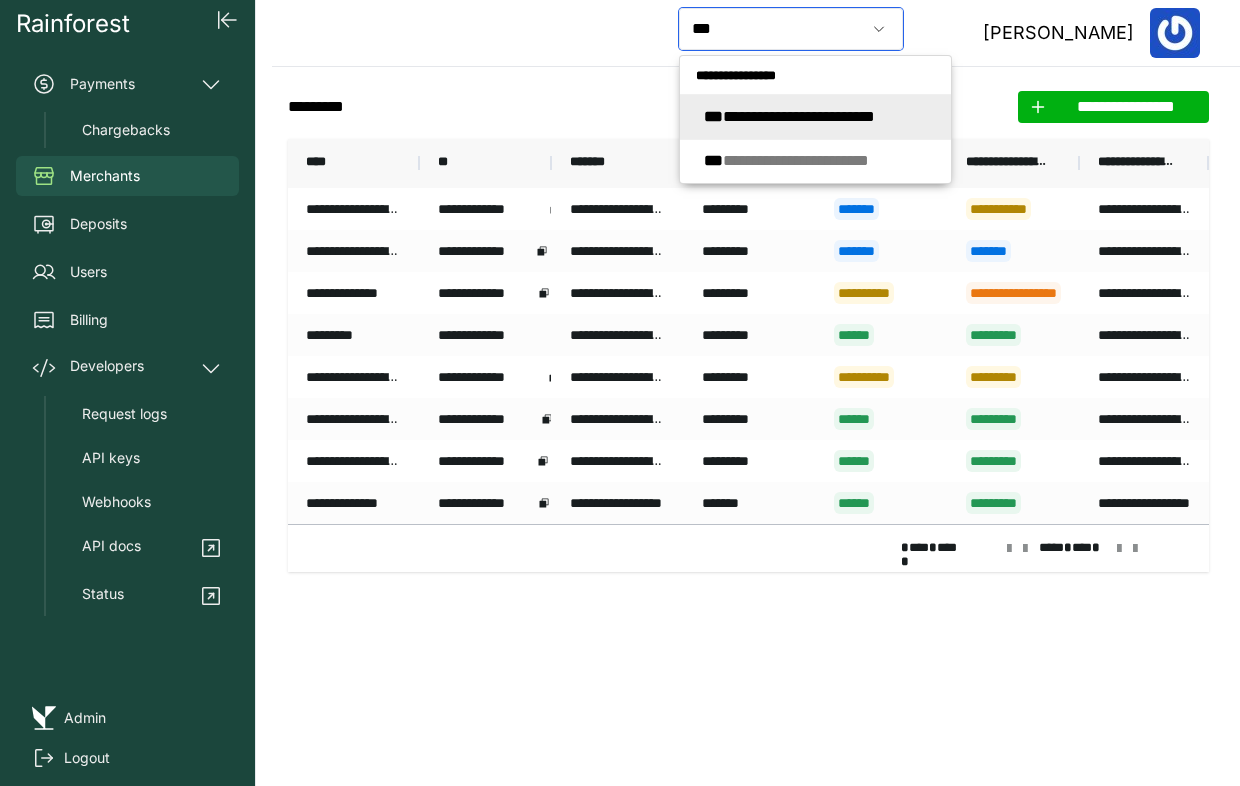 click on "**********" at bounding box center [789, 116] 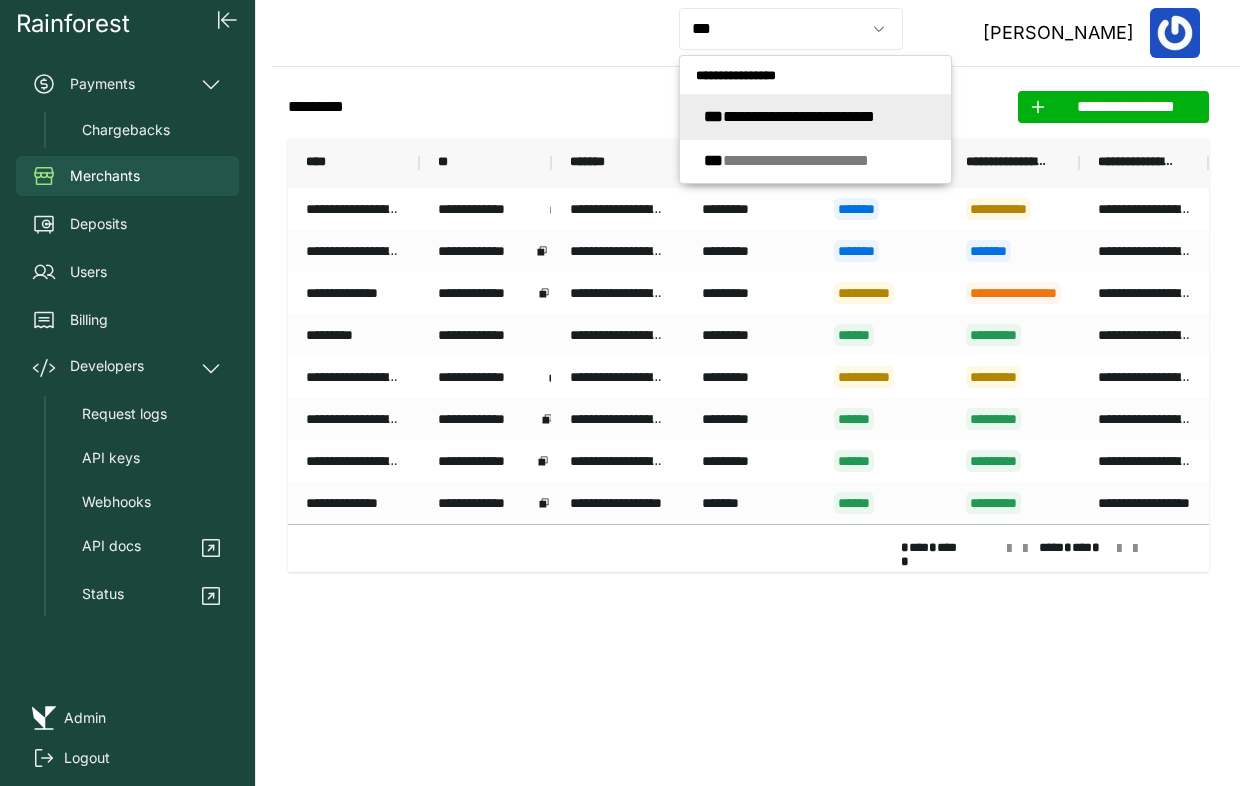 type on "**********" 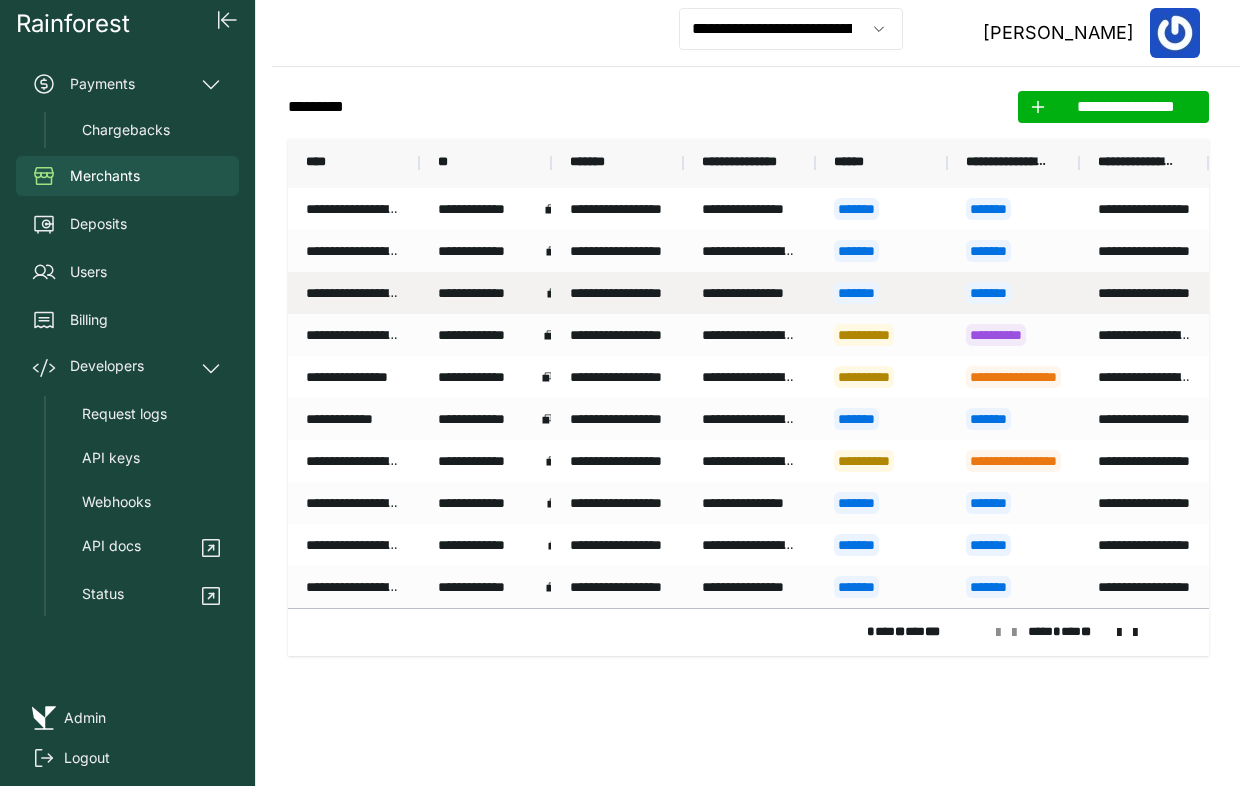 click on "**********" at bounding box center [618, 293] 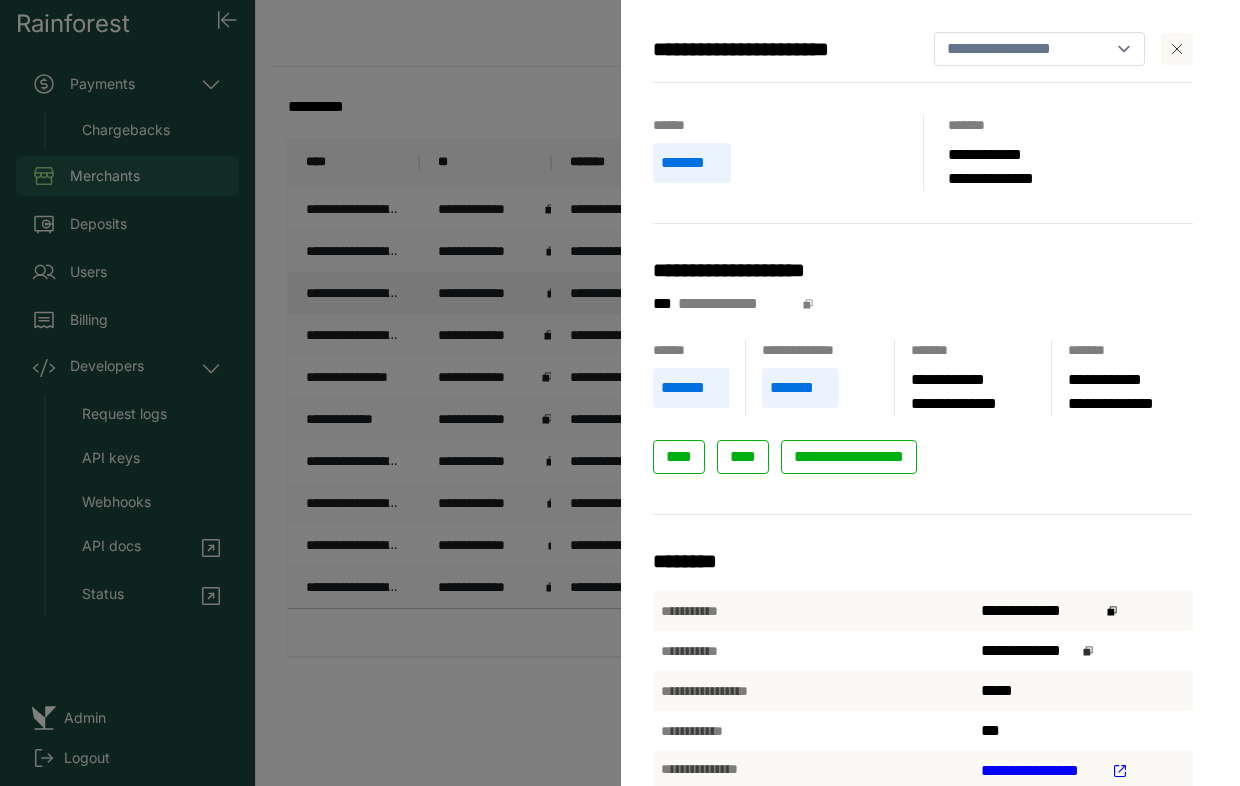 click 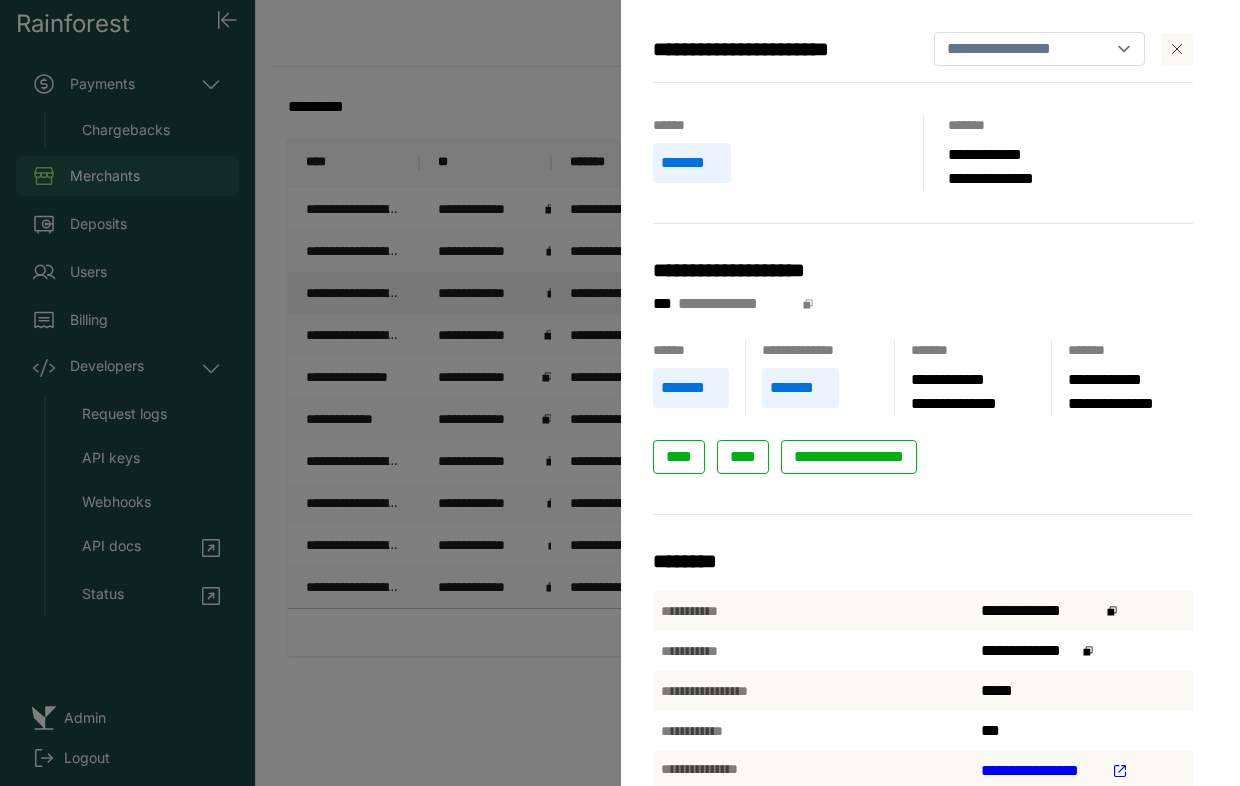 drag, startPoint x: 483, startPoint y: 59, endPoint x: 567, endPoint y: 56, distance: 84.05355 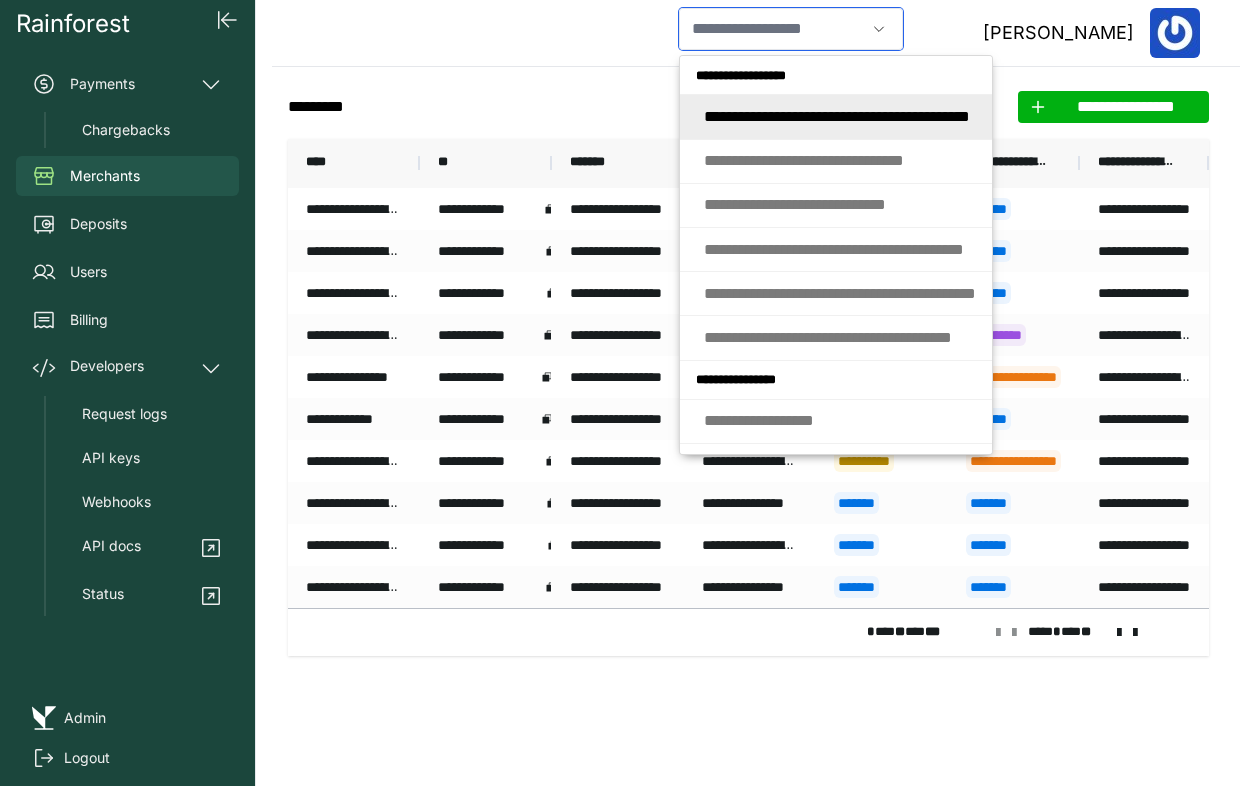 click at bounding box center (772, 29) 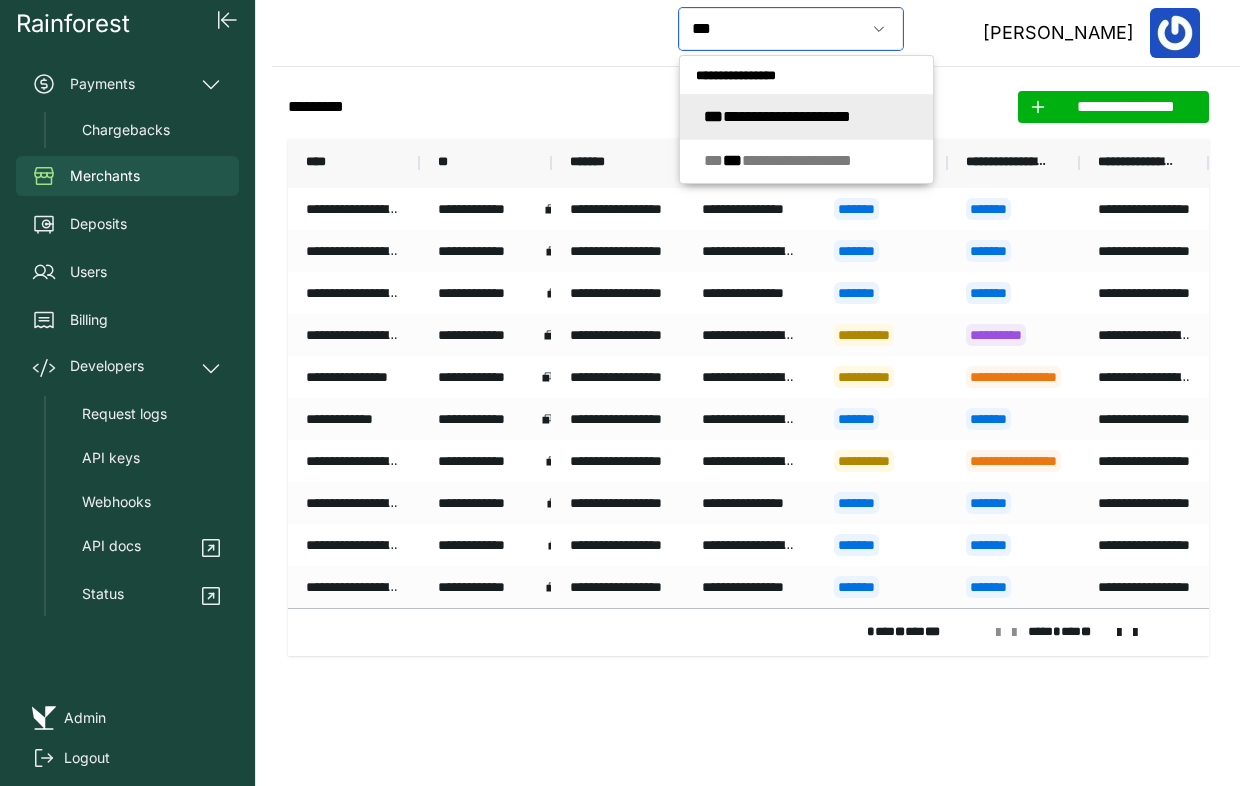 click on "**********" at bounding box center (777, 116) 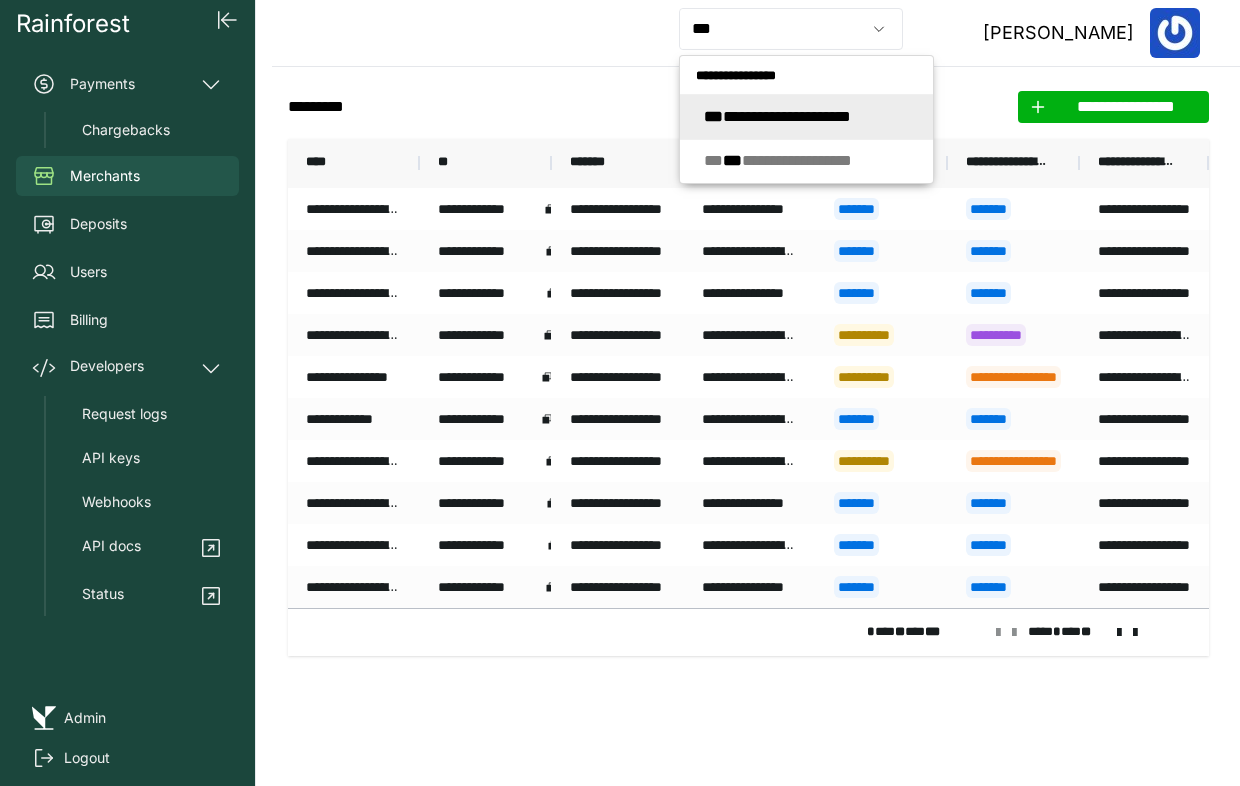 type on "**********" 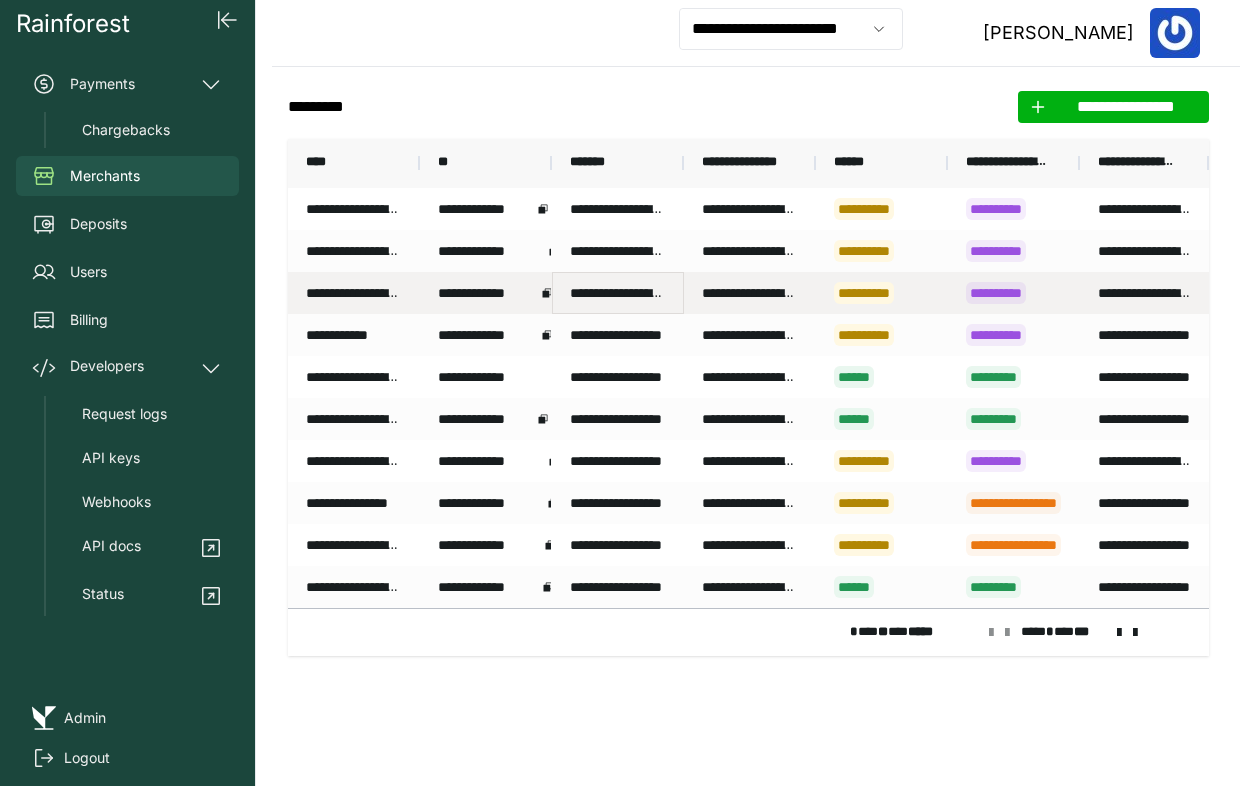 click on "**********" at bounding box center [618, 293] 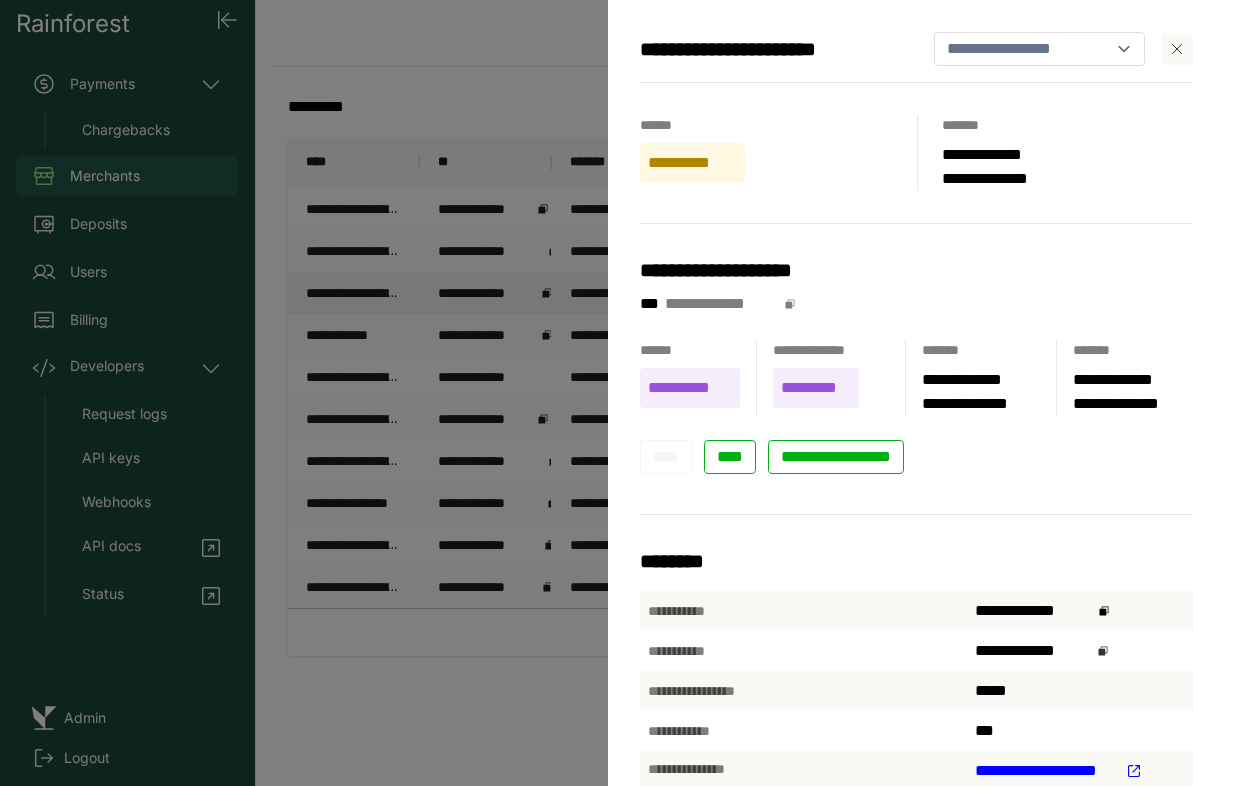 click 